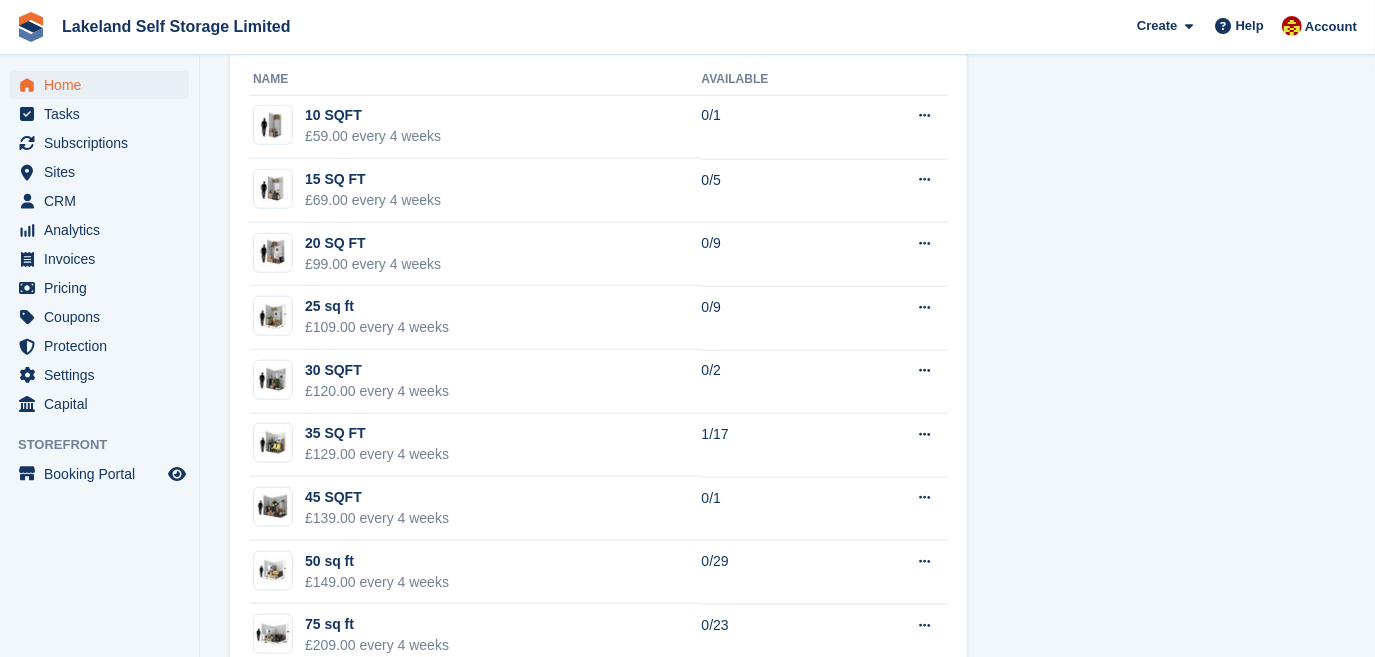 scroll, scrollTop: 1178, scrollLeft: 0, axis: vertical 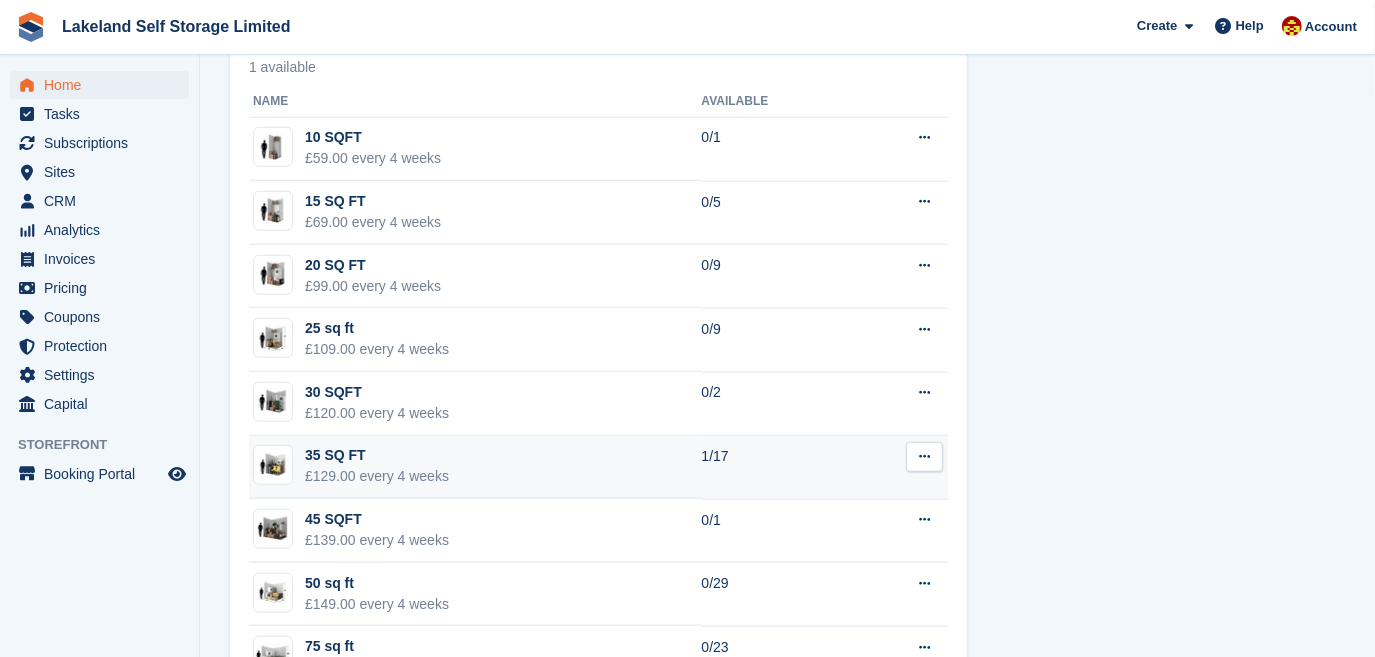 click on "35 SQ FT
£129.00 every 4 weeks" at bounding box center (475, 468) 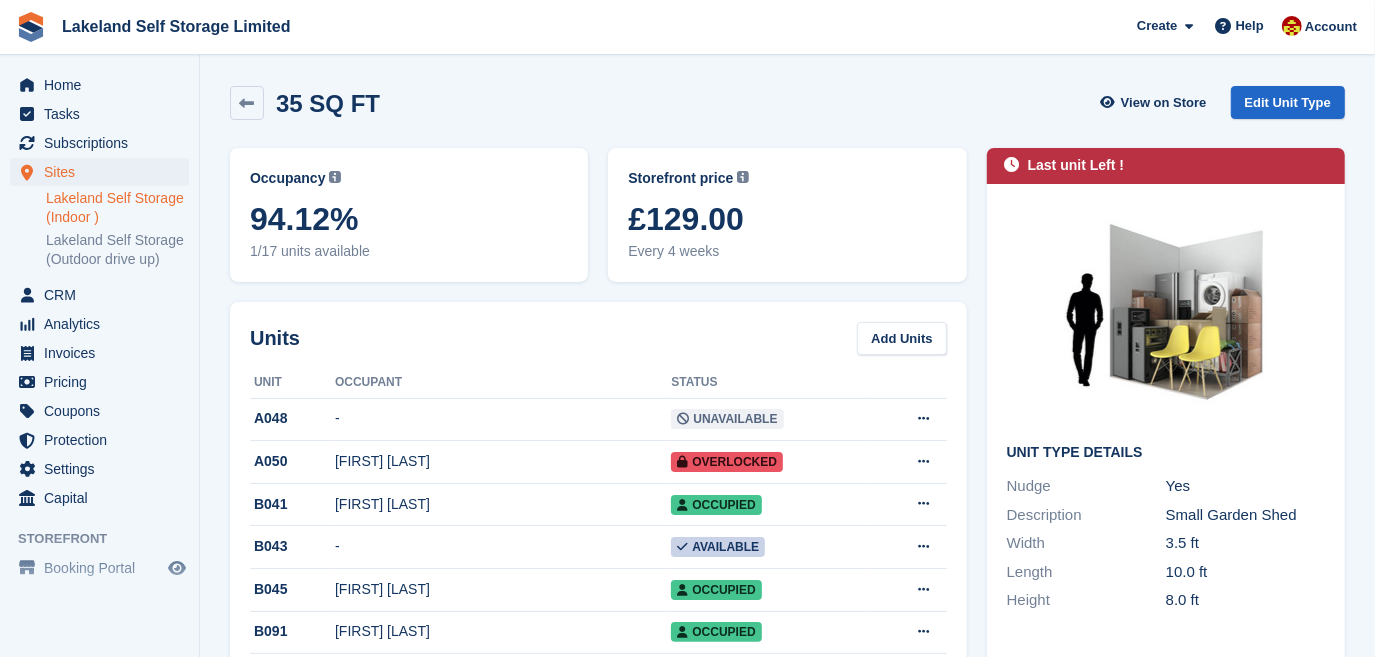 scroll, scrollTop: 0, scrollLeft: 0, axis: both 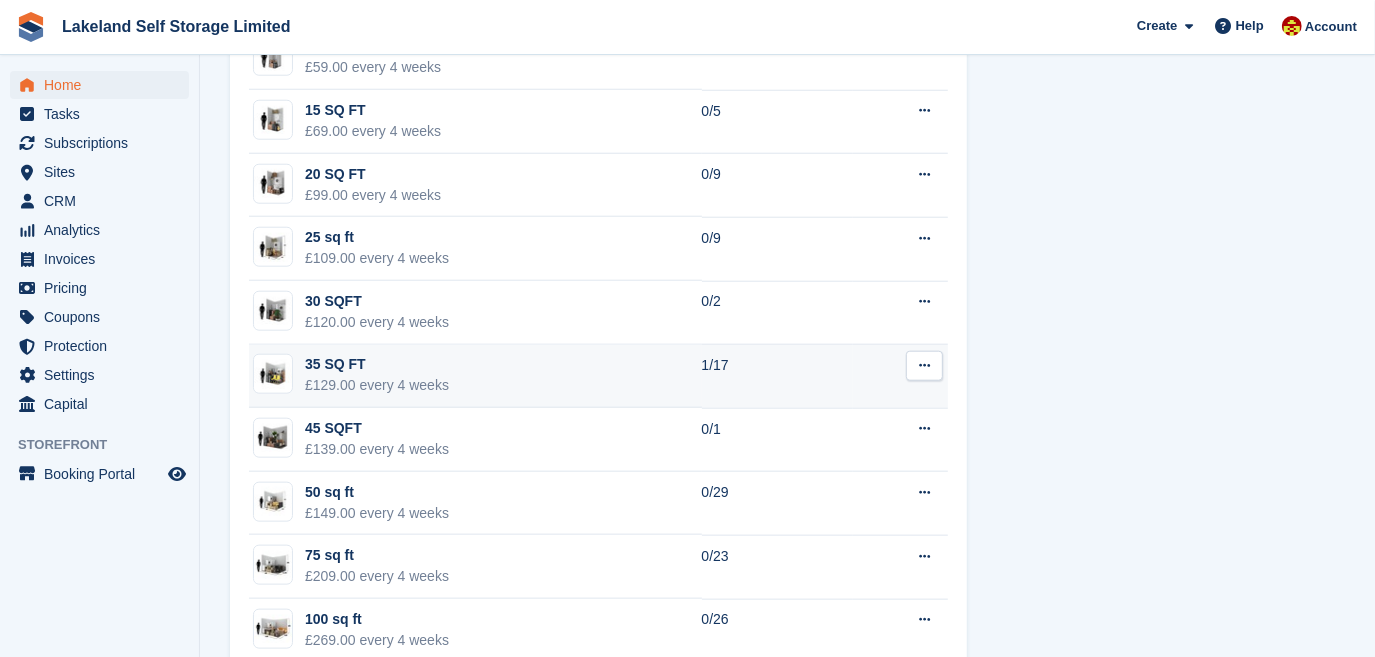 click on "35 SQ FT" at bounding box center [377, 364] 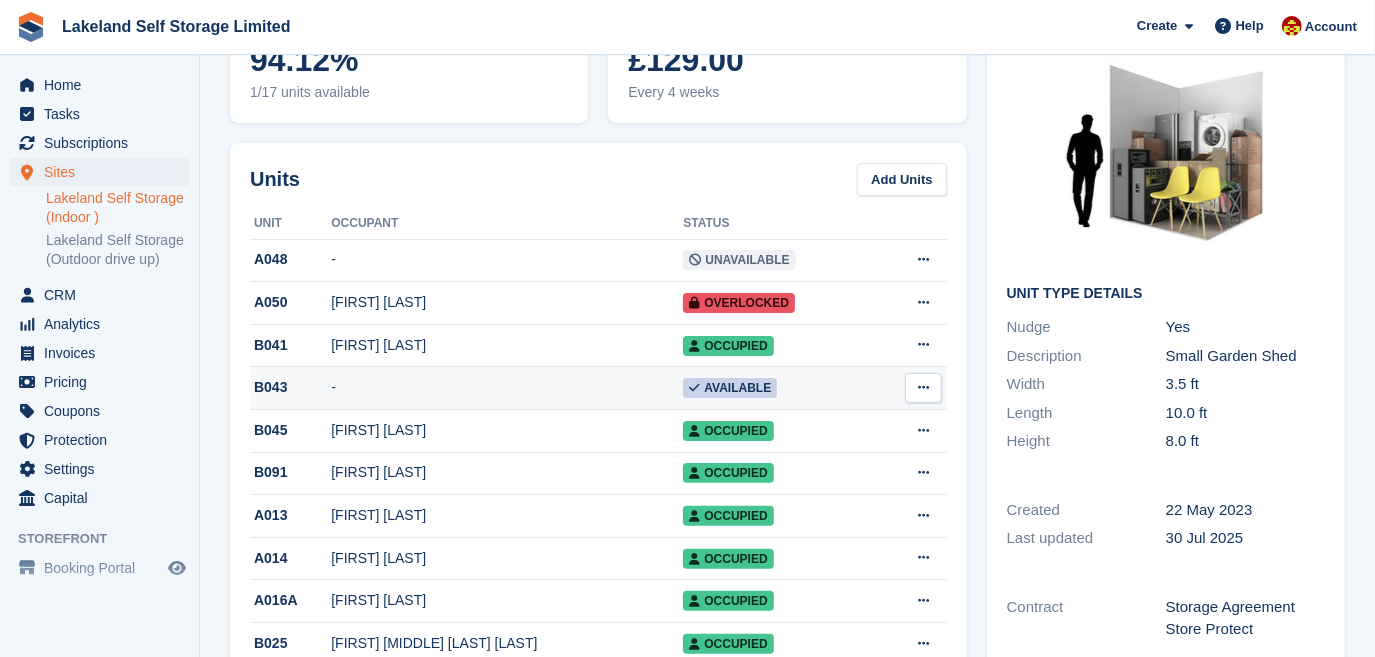 scroll, scrollTop: 181, scrollLeft: 0, axis: vertical 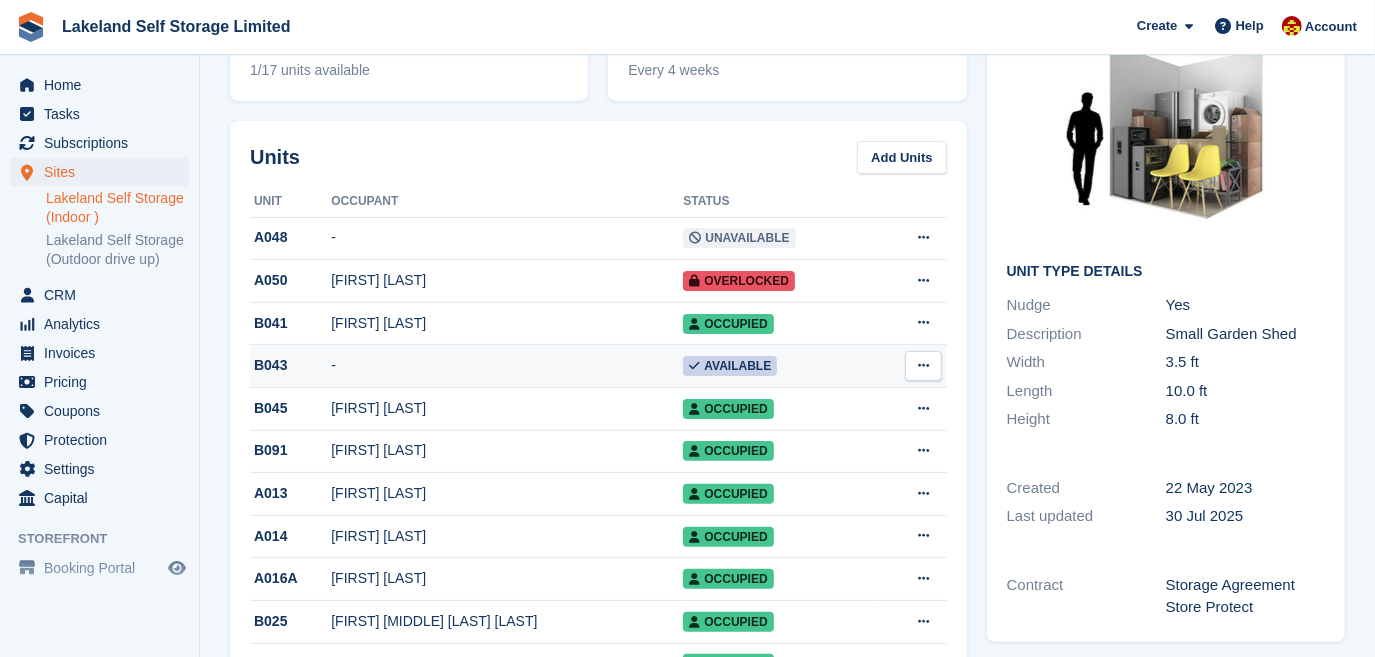click on "-" at bounding box center (507, 366) 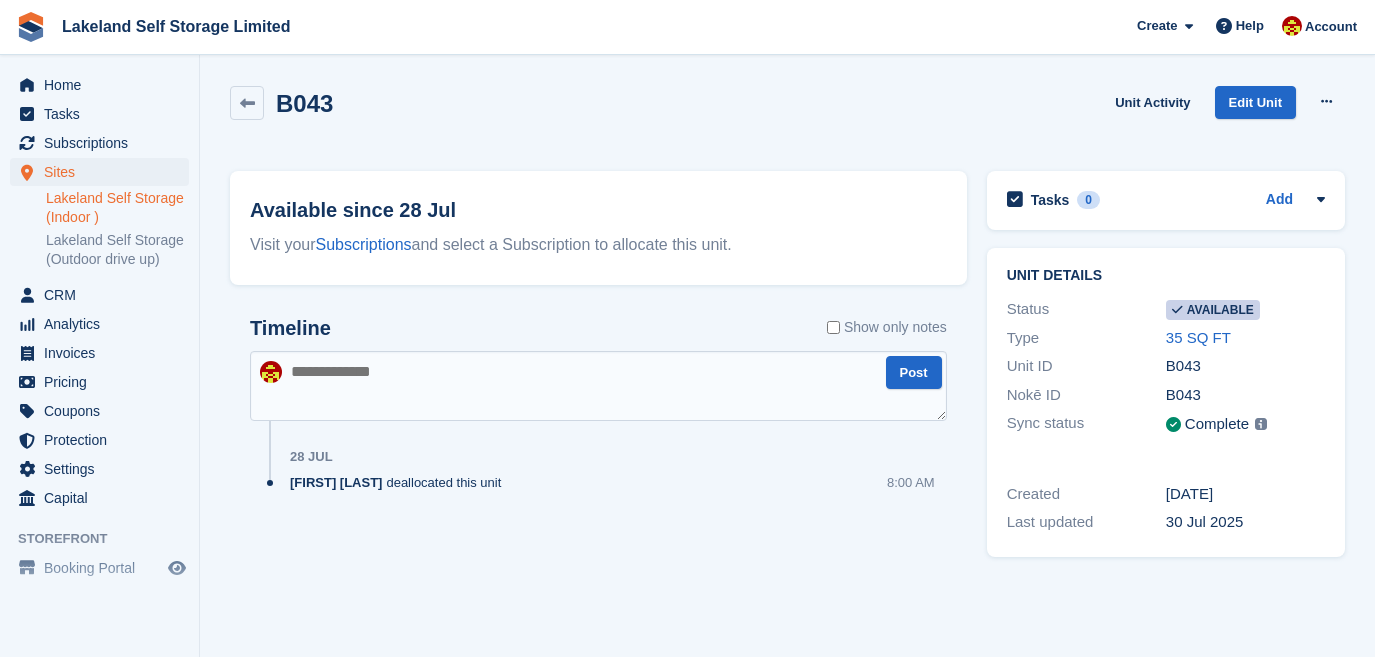 scroll, scrollTop: 0, scrollLeft: 0, axis: both 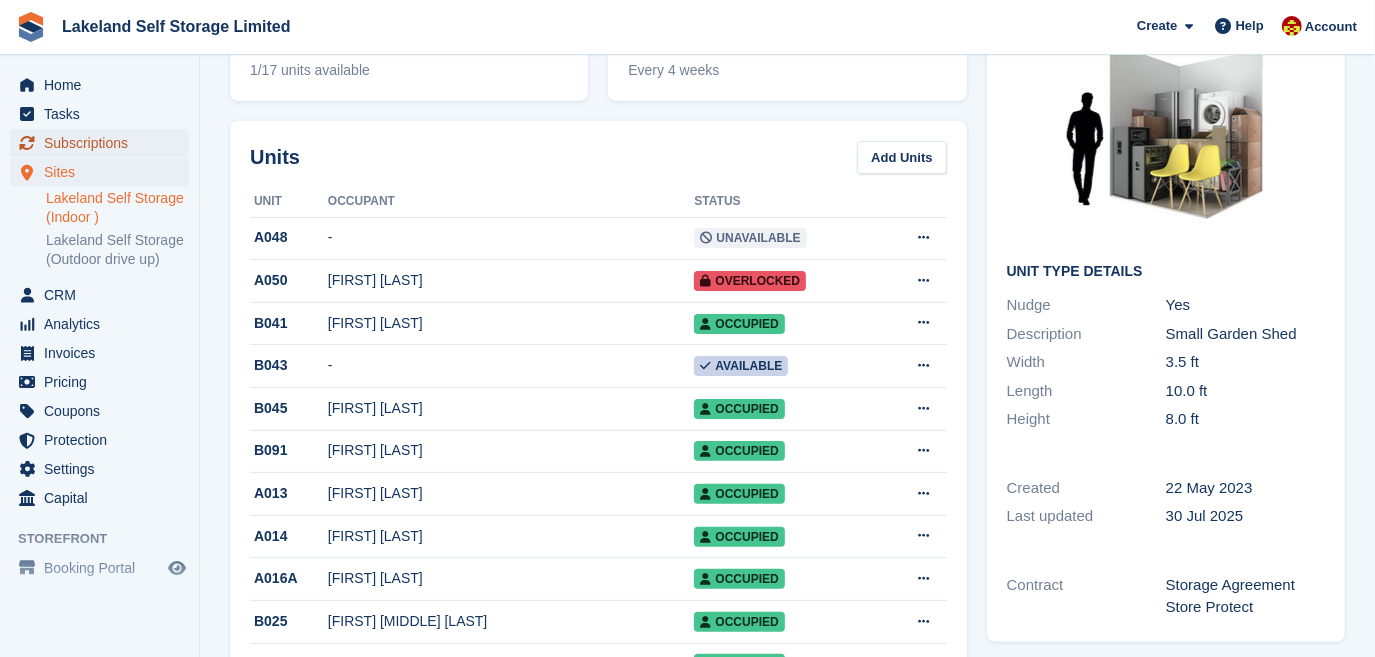 click on "Subscriptions" at bounding box center [104, 143] 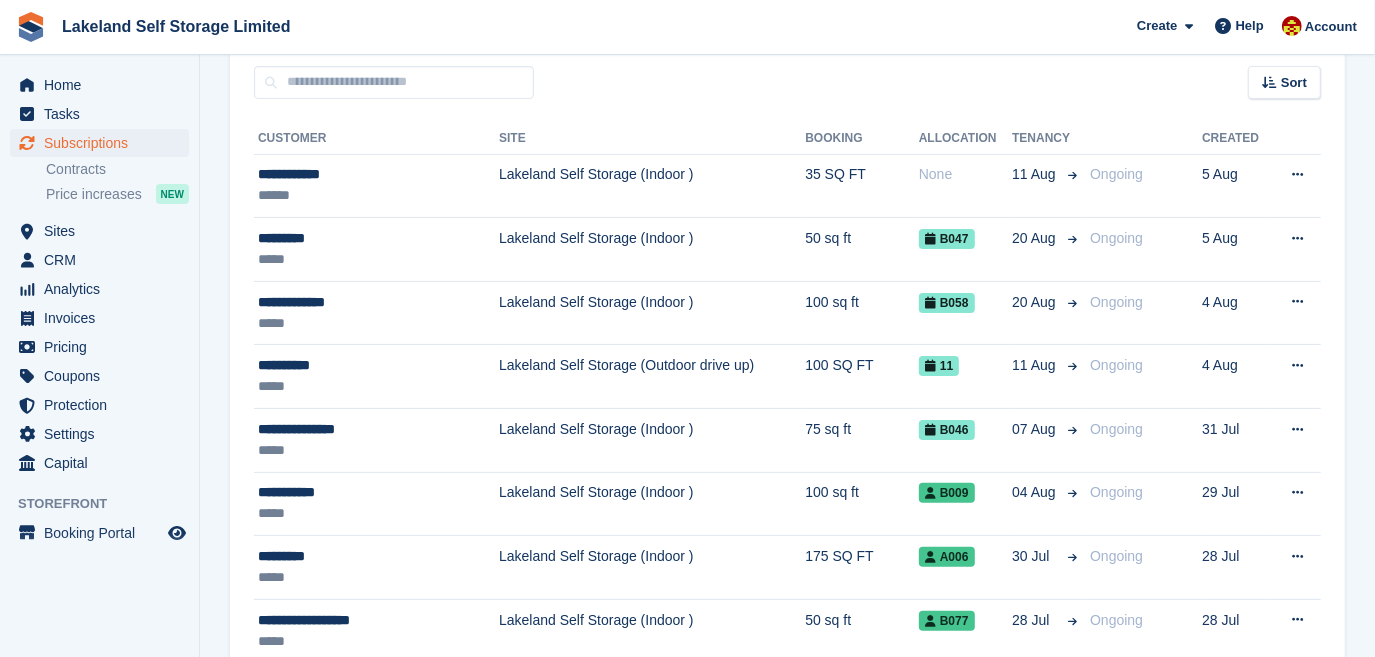 scroll, scrollTop: 0, scrollLeft: 0, axis: both 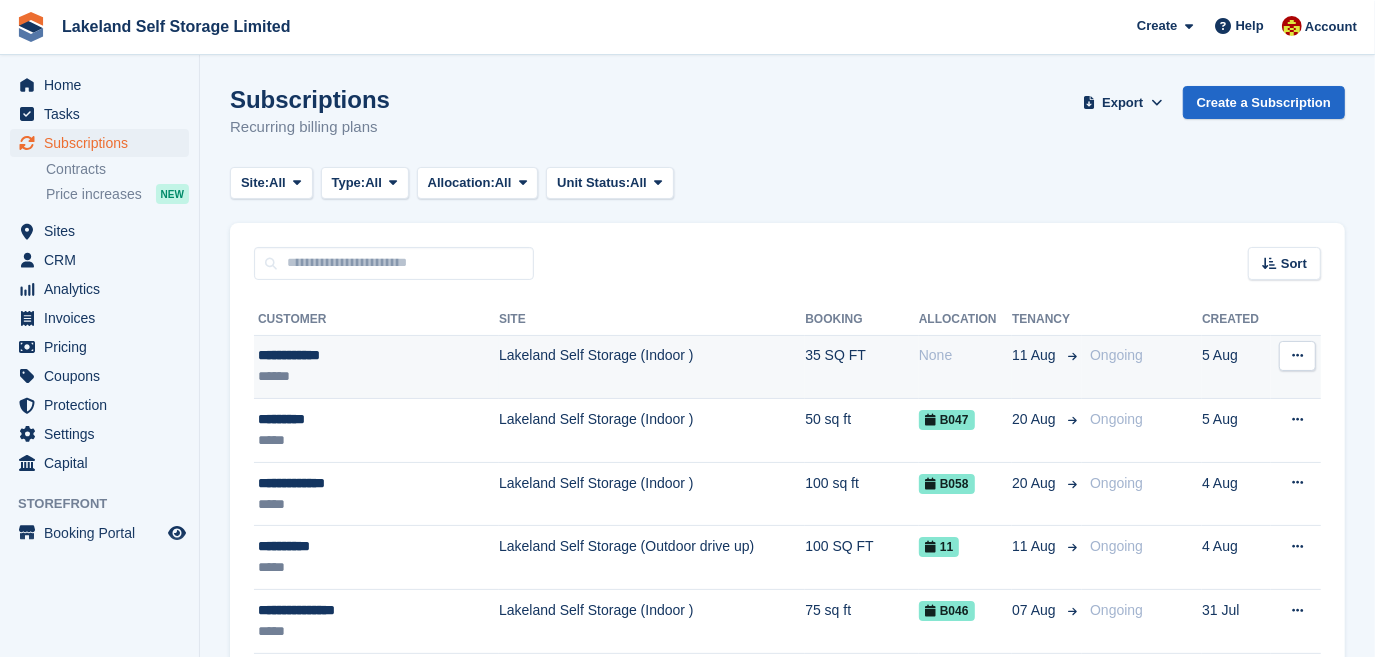 click on "Lakeland Self Storage  (Indoor )" at bounding box center [652, 367] 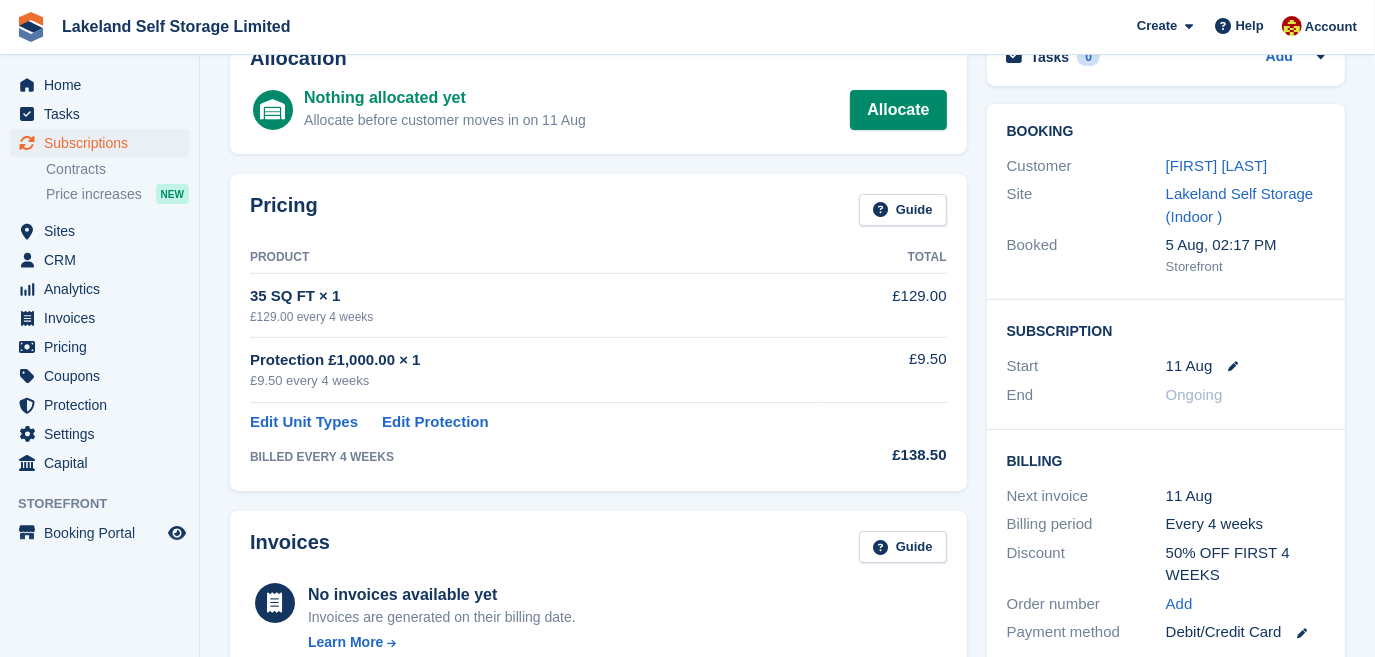 scroll, scrollTop: 90, scrollLeft: 0, axis: vertical 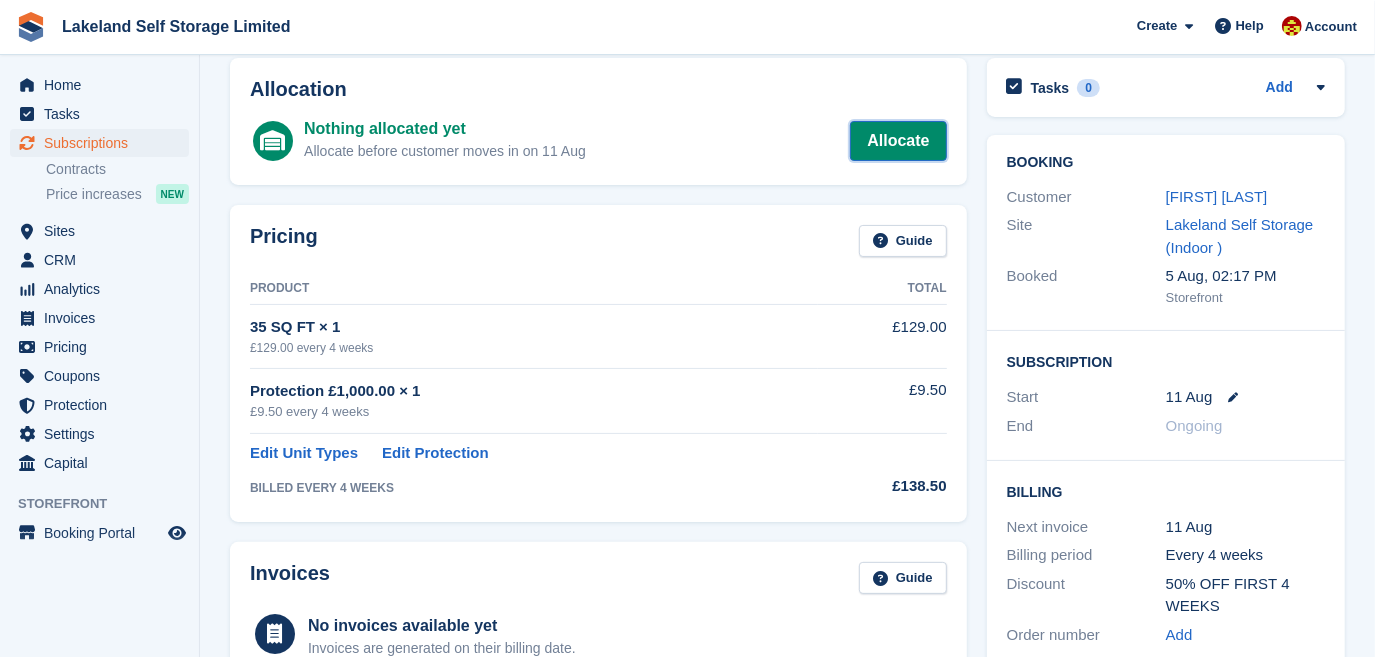 click on "Allocate" at bounding box center [898, 141] 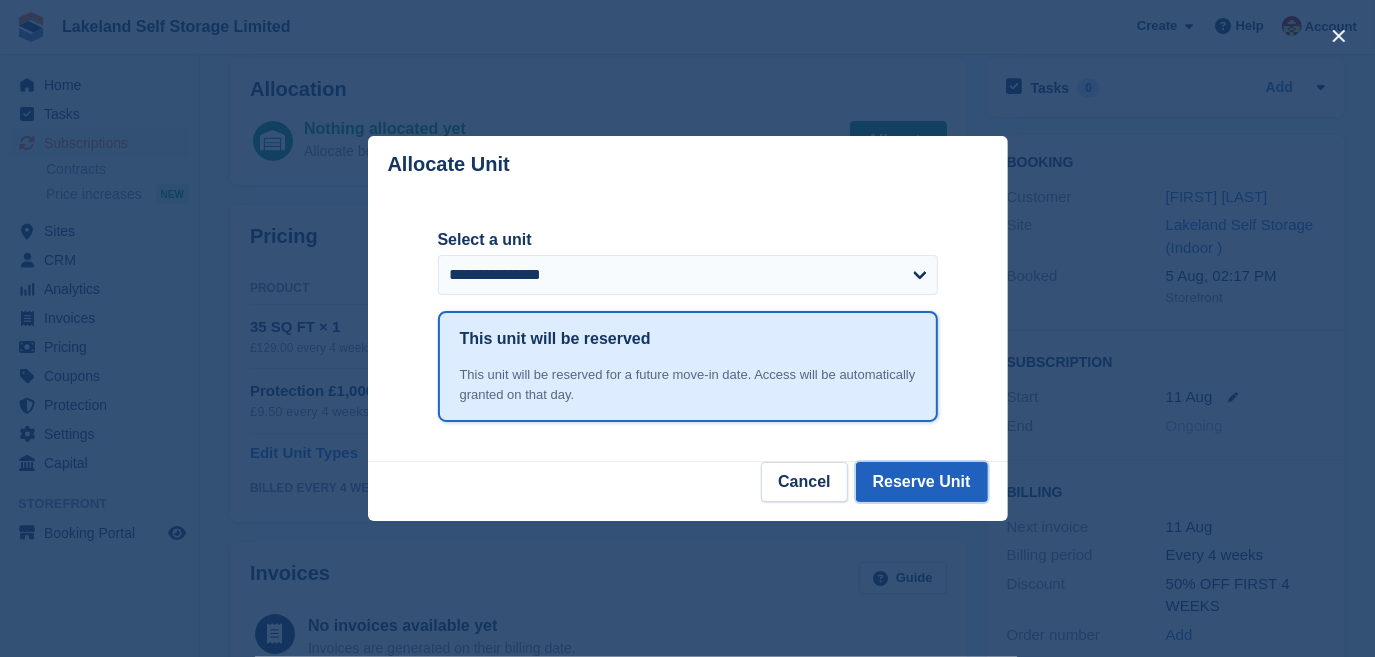 click on "Reserve Unit" at bounding box center (922, 482) 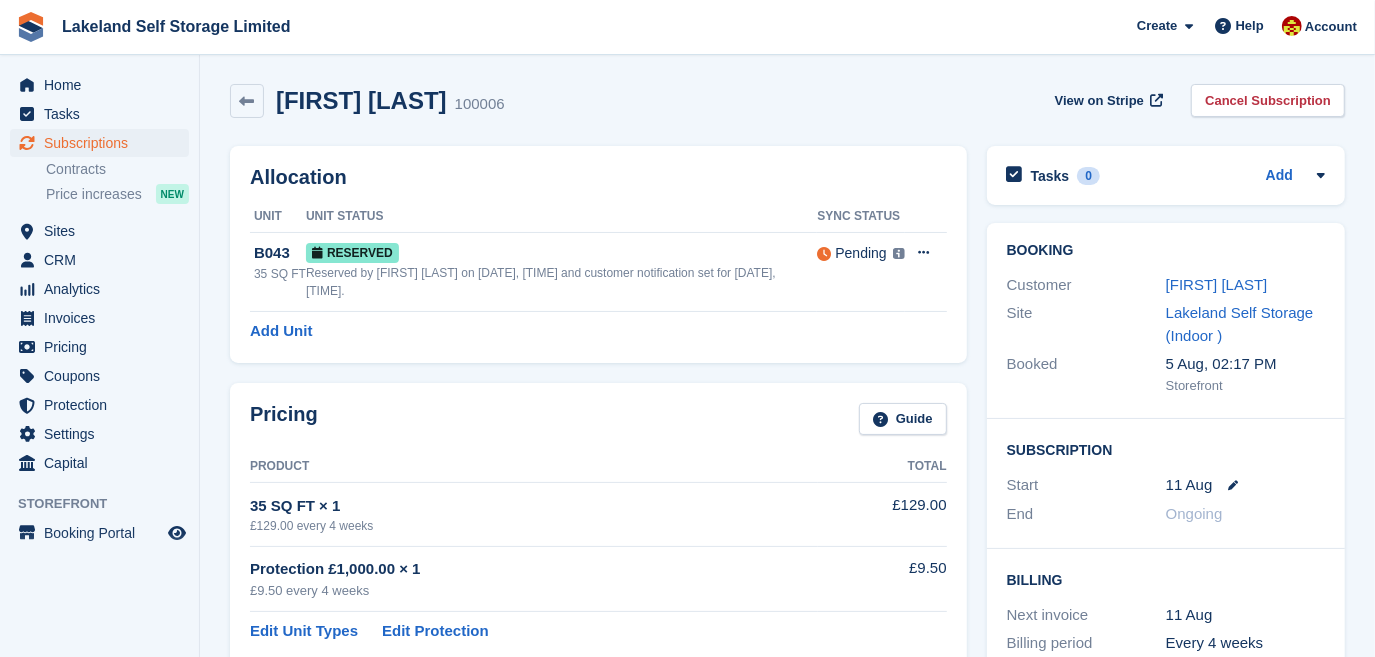 scroll, scrollTop: 0, scrollLeft: 0, axis: both 